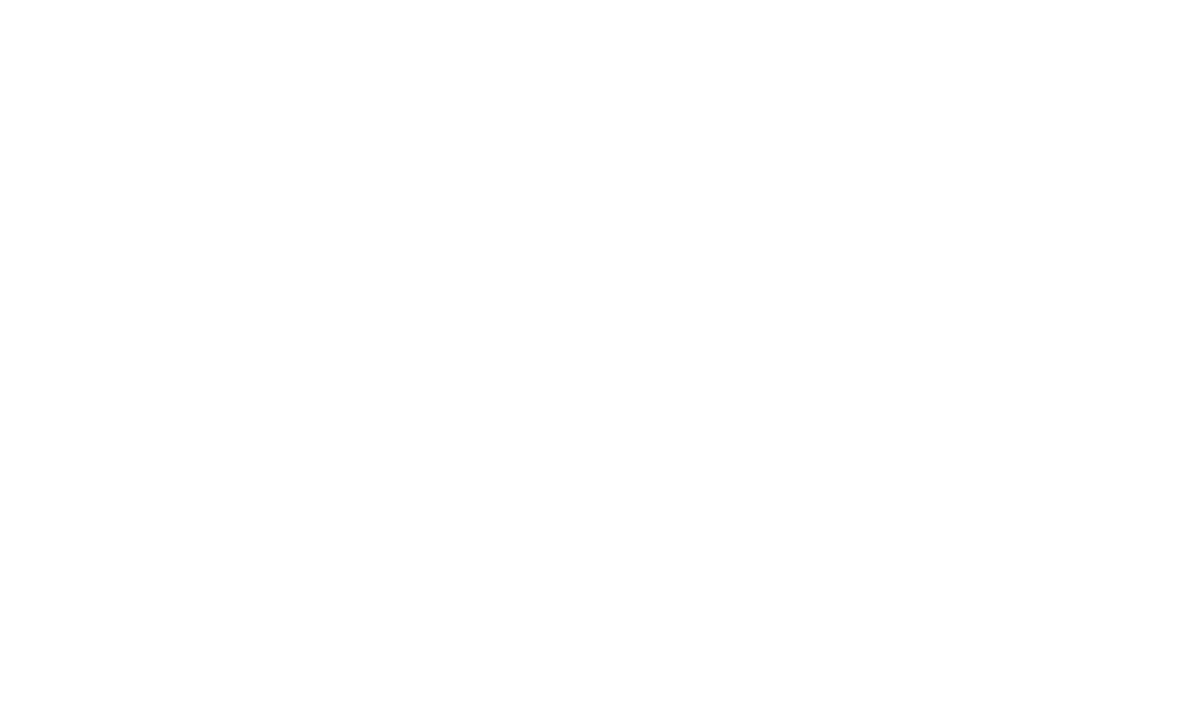scroll, scrollTop: 0, scrollLeft: 0, axis: both 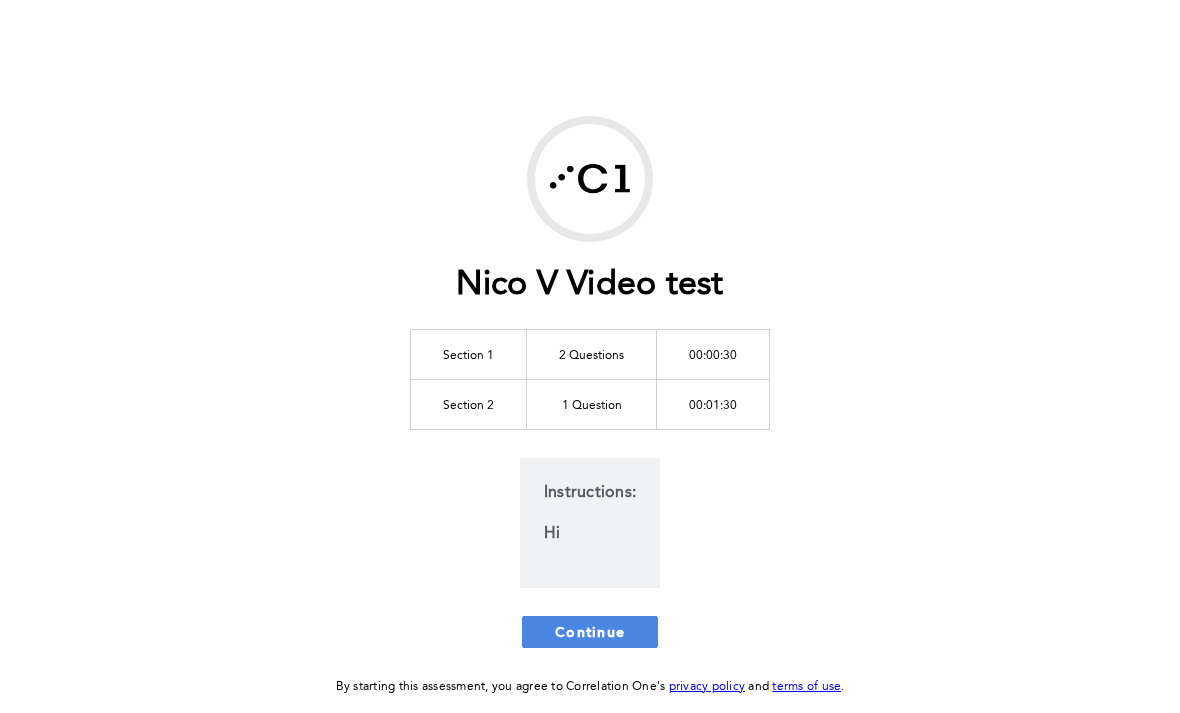 click on "Continue" at bounding box center [590, 631] 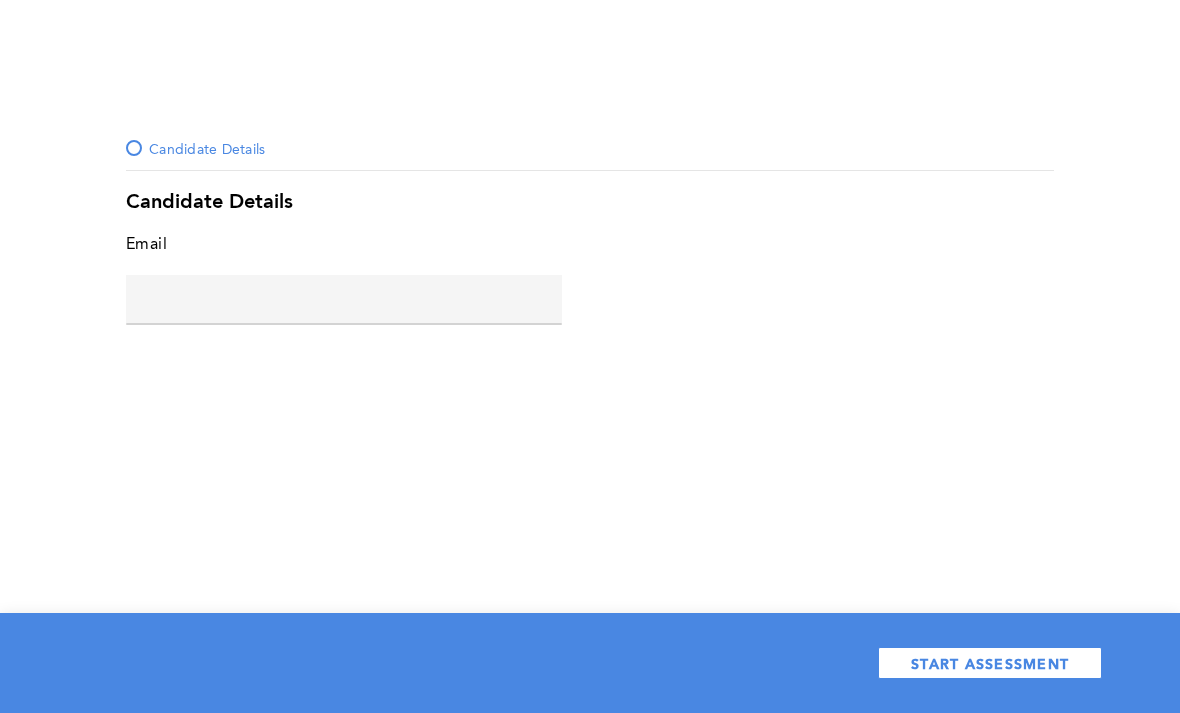 click 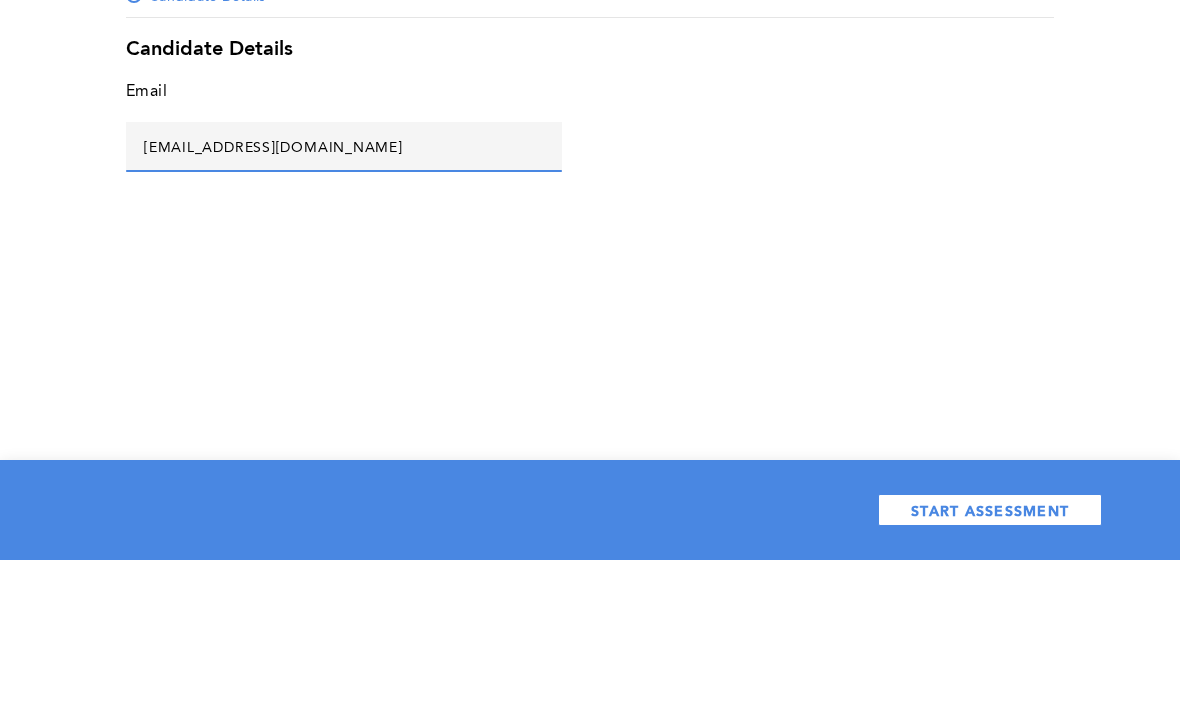 type on "Ipad@inognito.com" 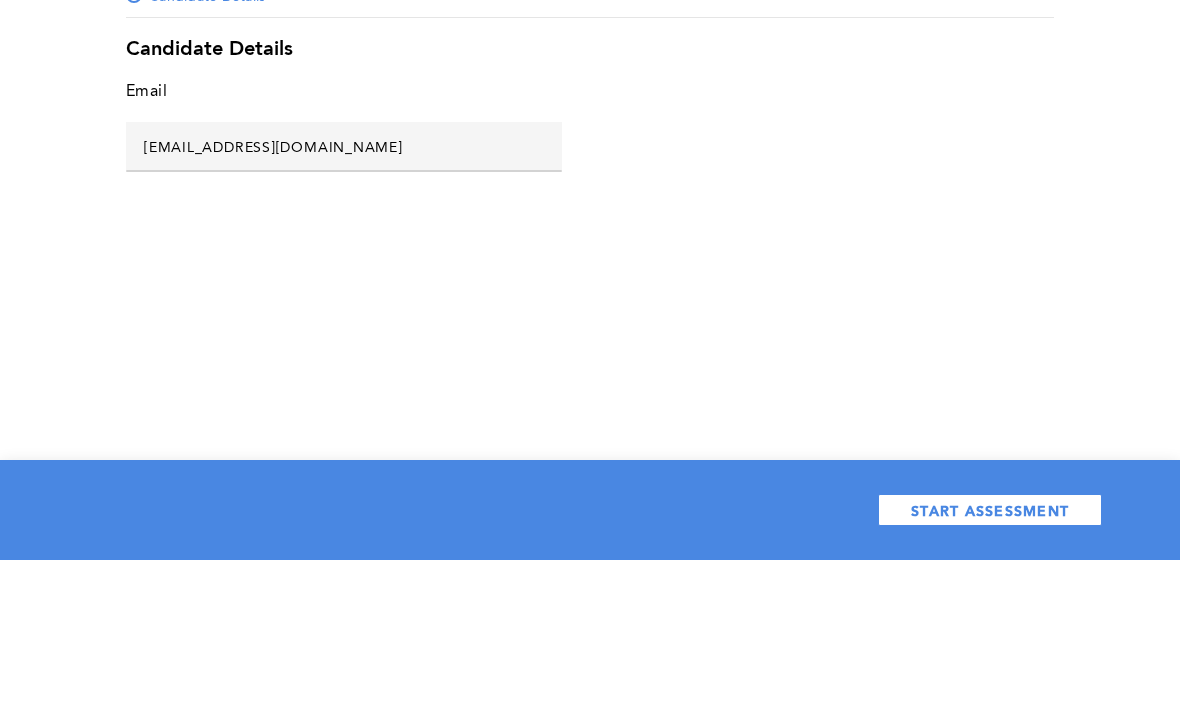 scroll, scrollTop: 64, scrollLeft: 0, axis: vertical 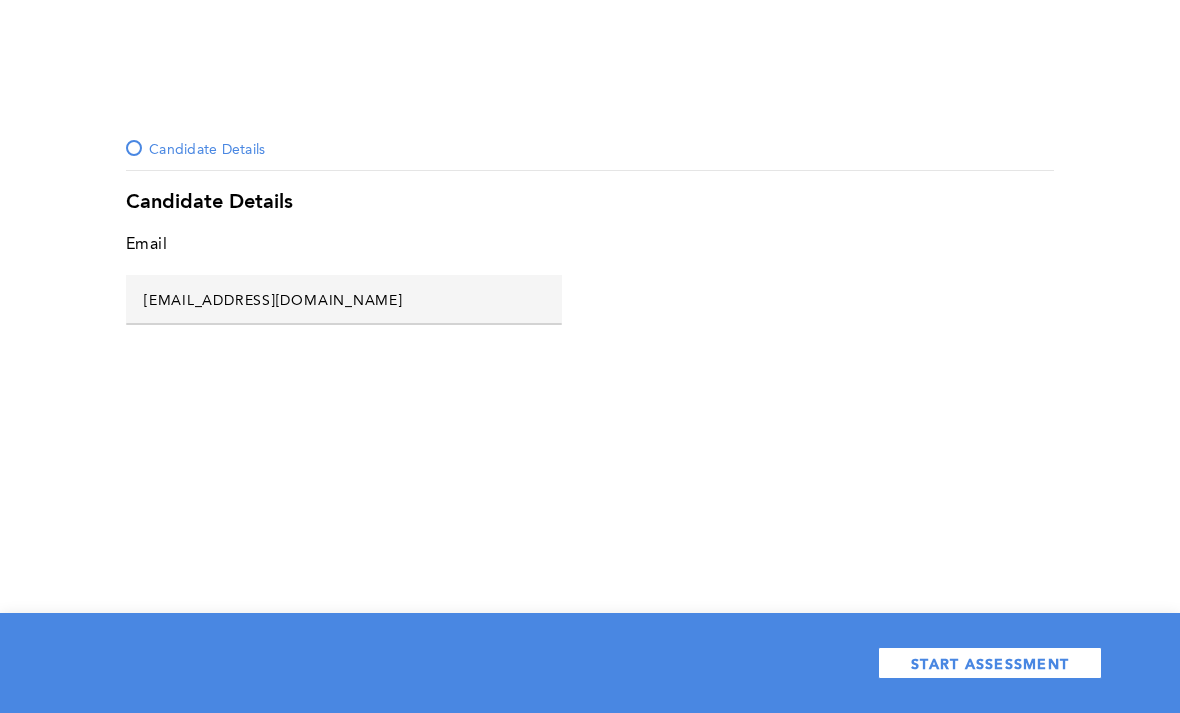 click on "START ASSESSMENT" at bounding box center (990, 663) 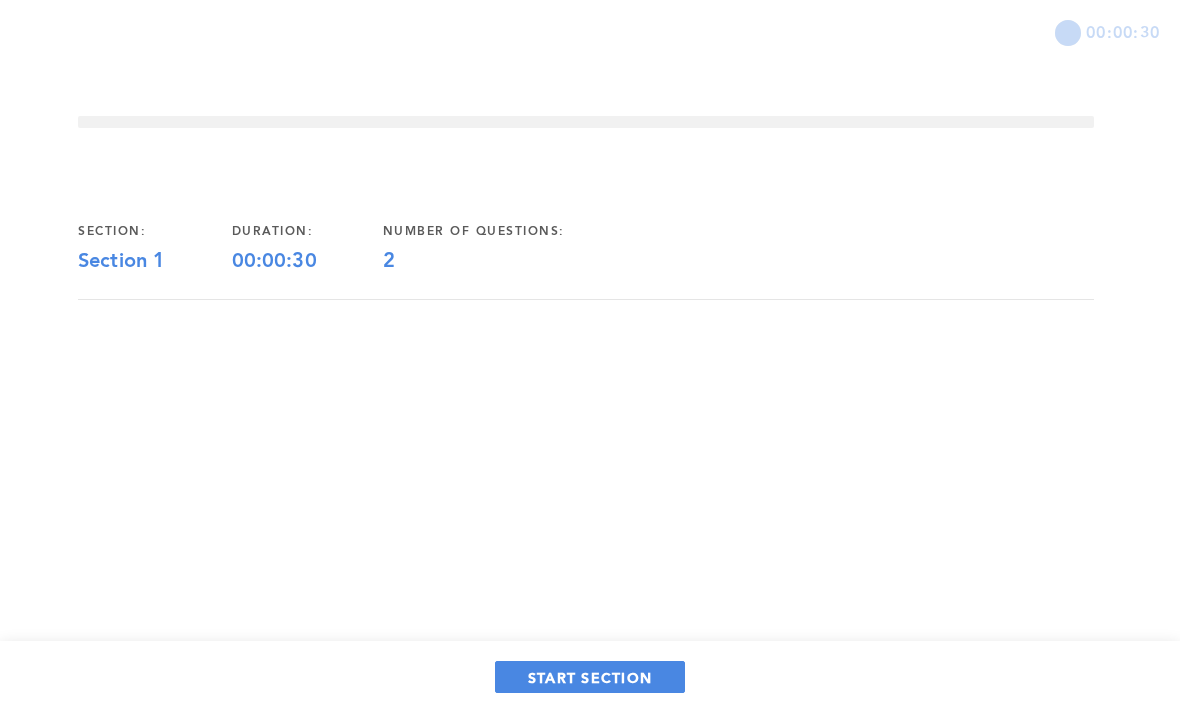 click on "START SECTION" at bounding box center [590, 677] 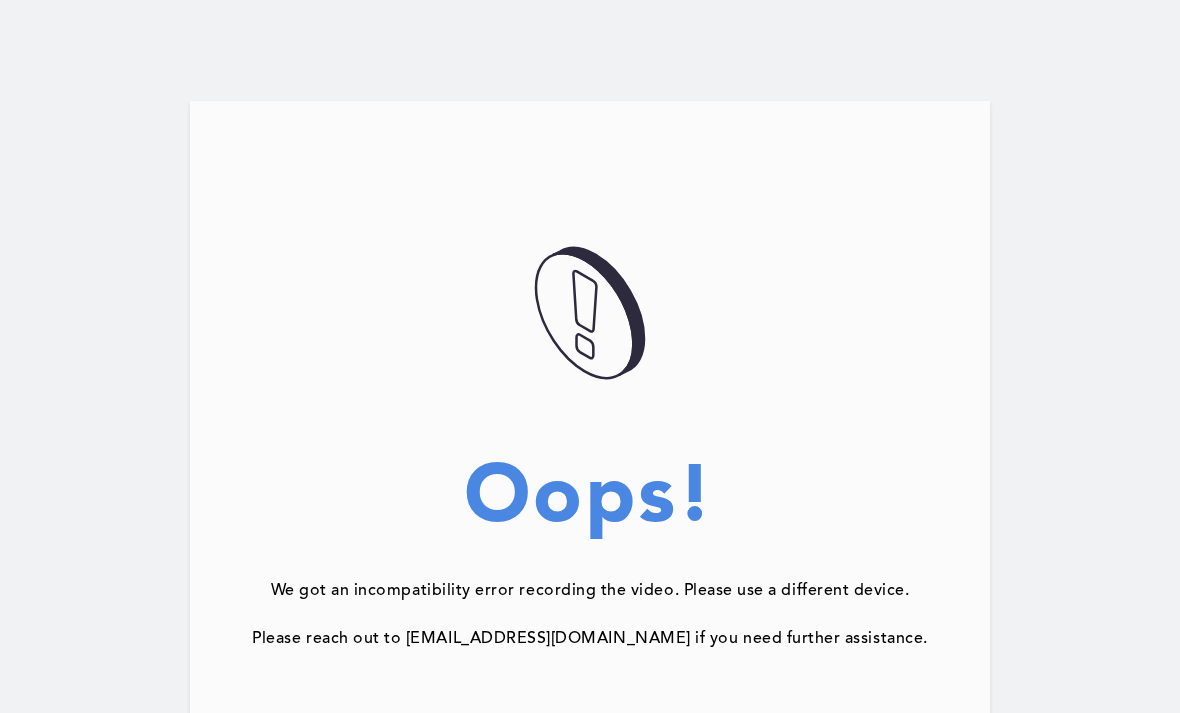 scroll, scrollTop: 0, scrollLeft: 0, axis: both 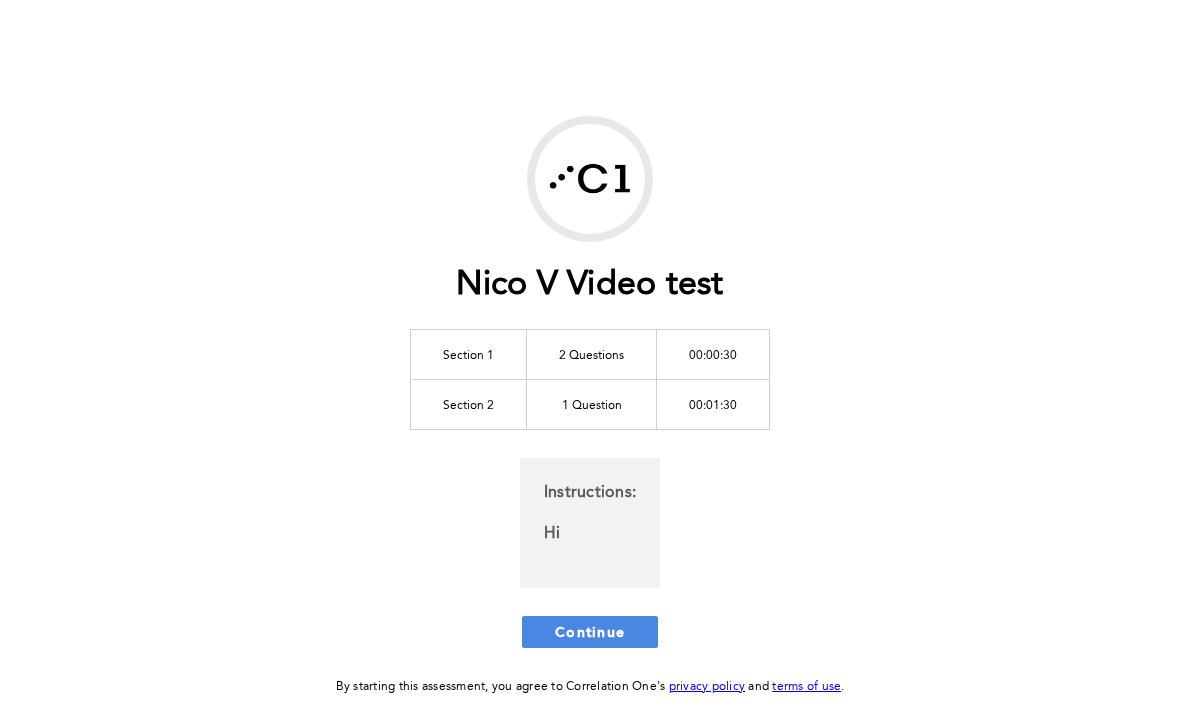 click on "Continue" at bounding box center (590, 631) 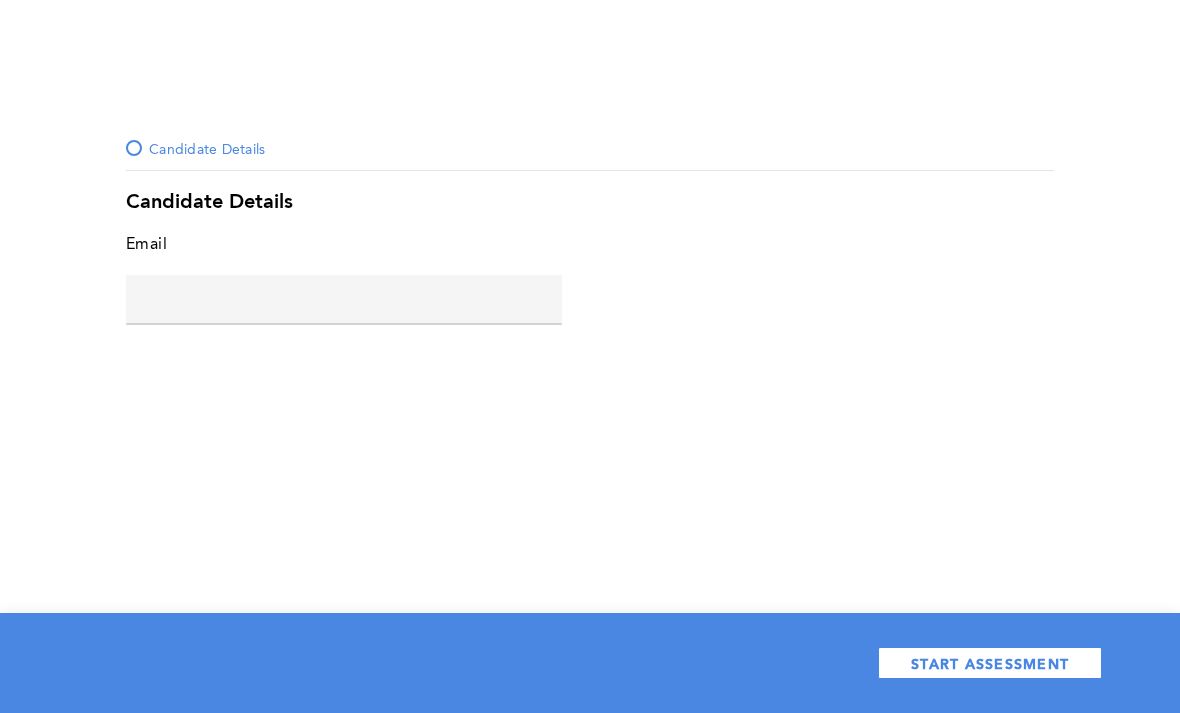click 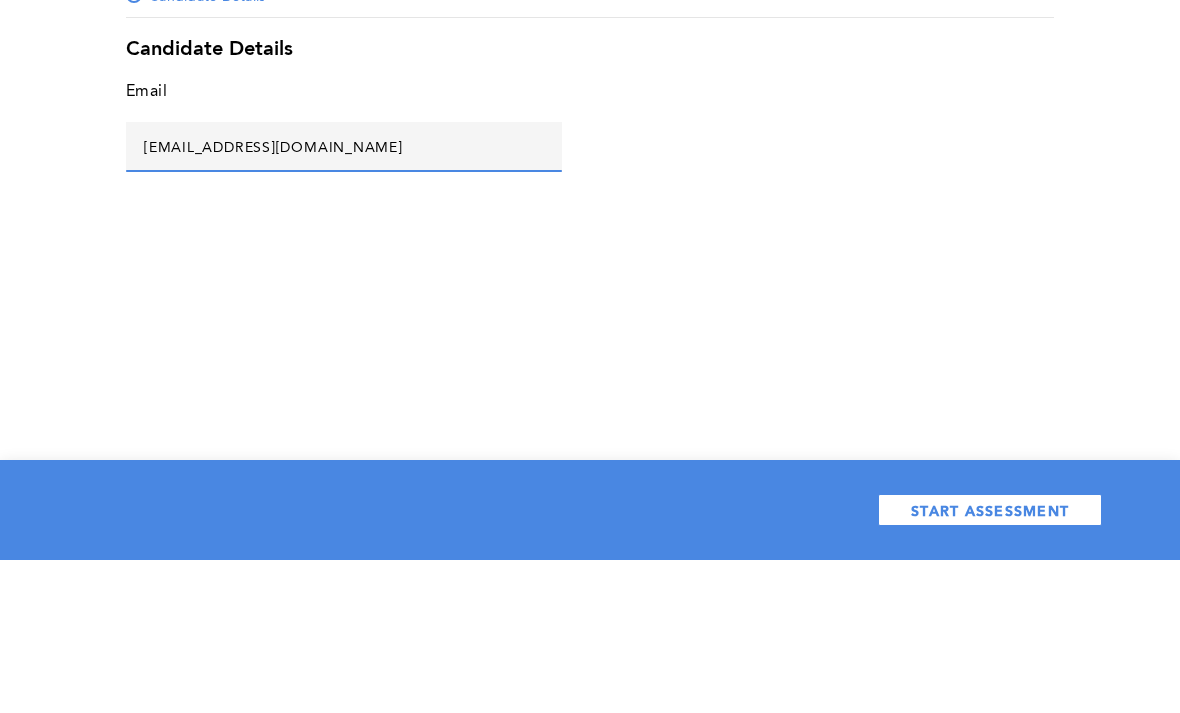 type on "Hhh@fff.com" 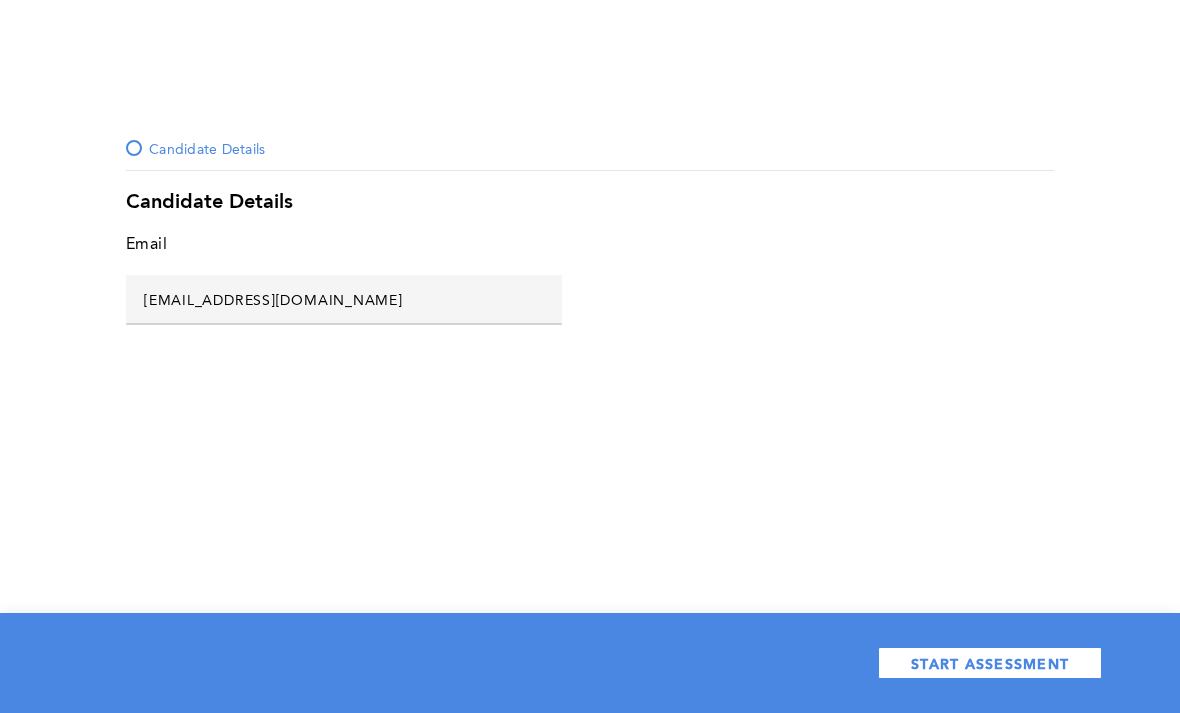 click on "START ASSESSMENT" at bounding box center (990, 663) 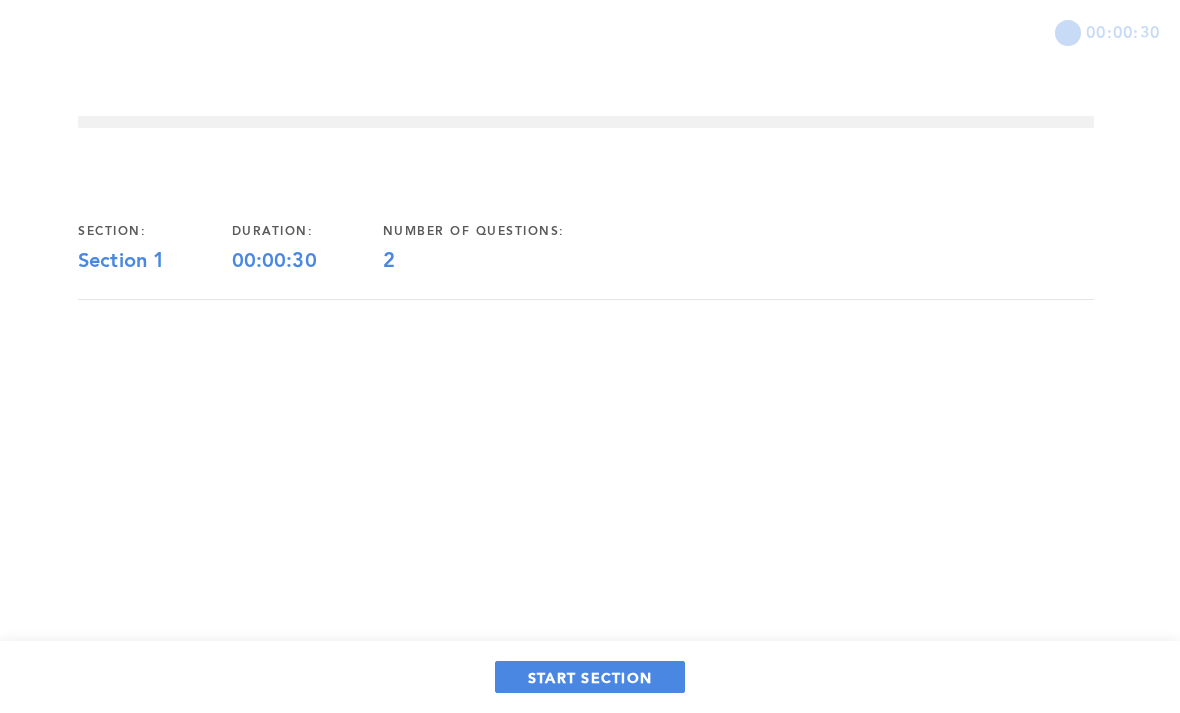 click on "START SECTION" at bounding box center (590, 677) 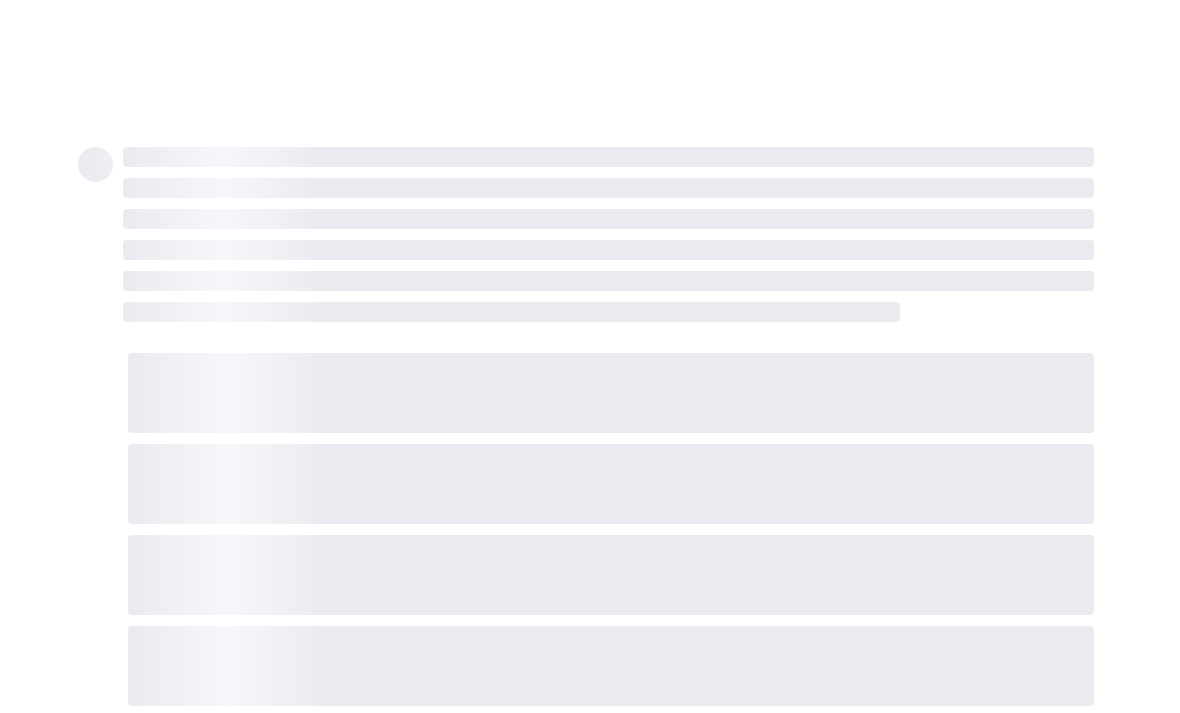 scroll, scrollTop: 0, scrollLeft: 0, axis: both 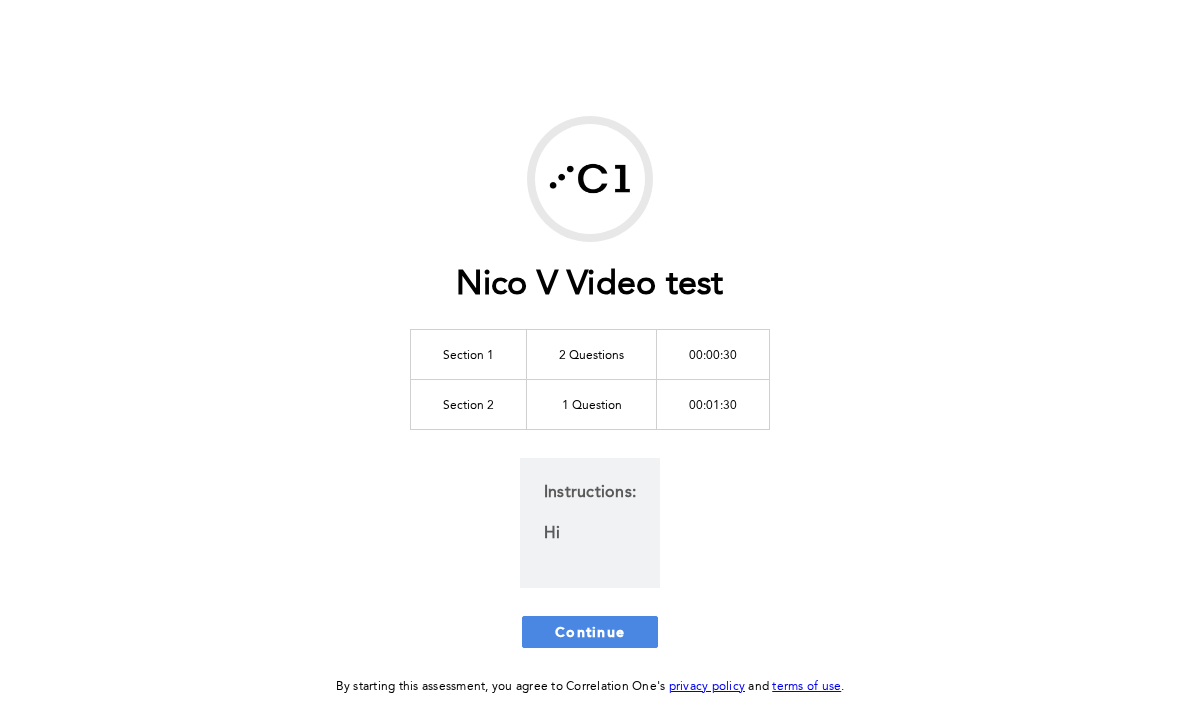 click on "Continue" at bounding box center (590, 632) 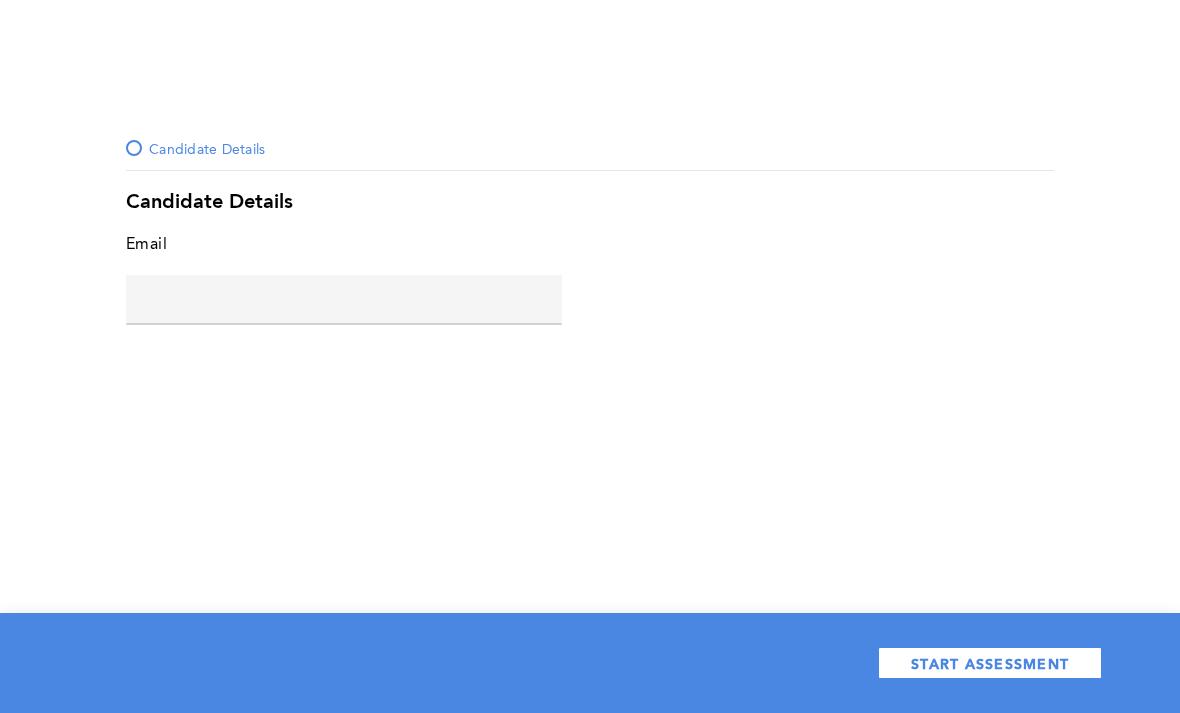 click 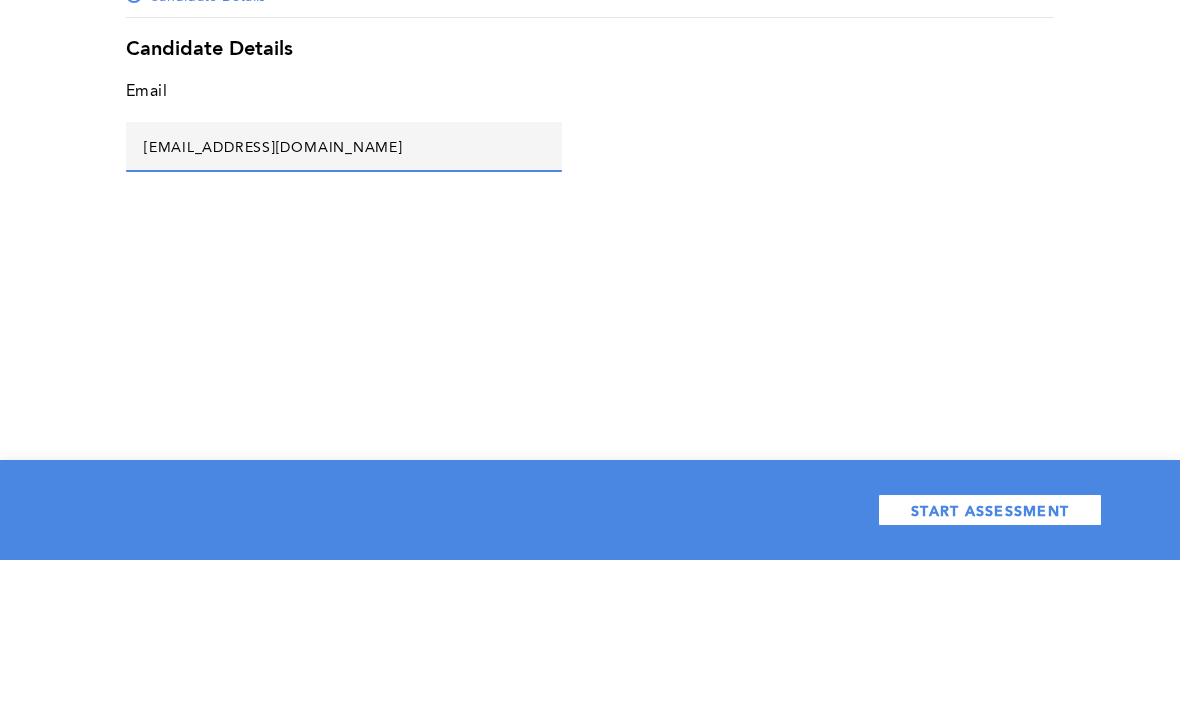 type on "[EMAIL_ADDRESS][DOMAIN_NAME]" 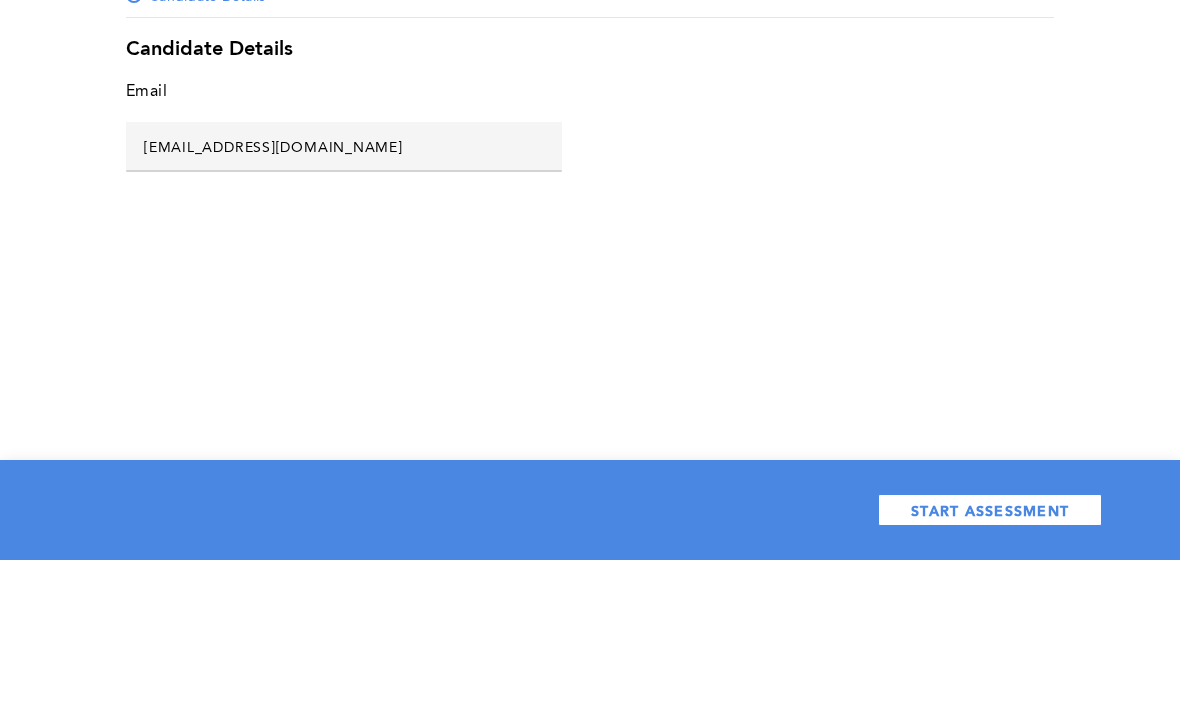 scroll, scrollTop: 64, scrollLeft: 0, axis: vertical 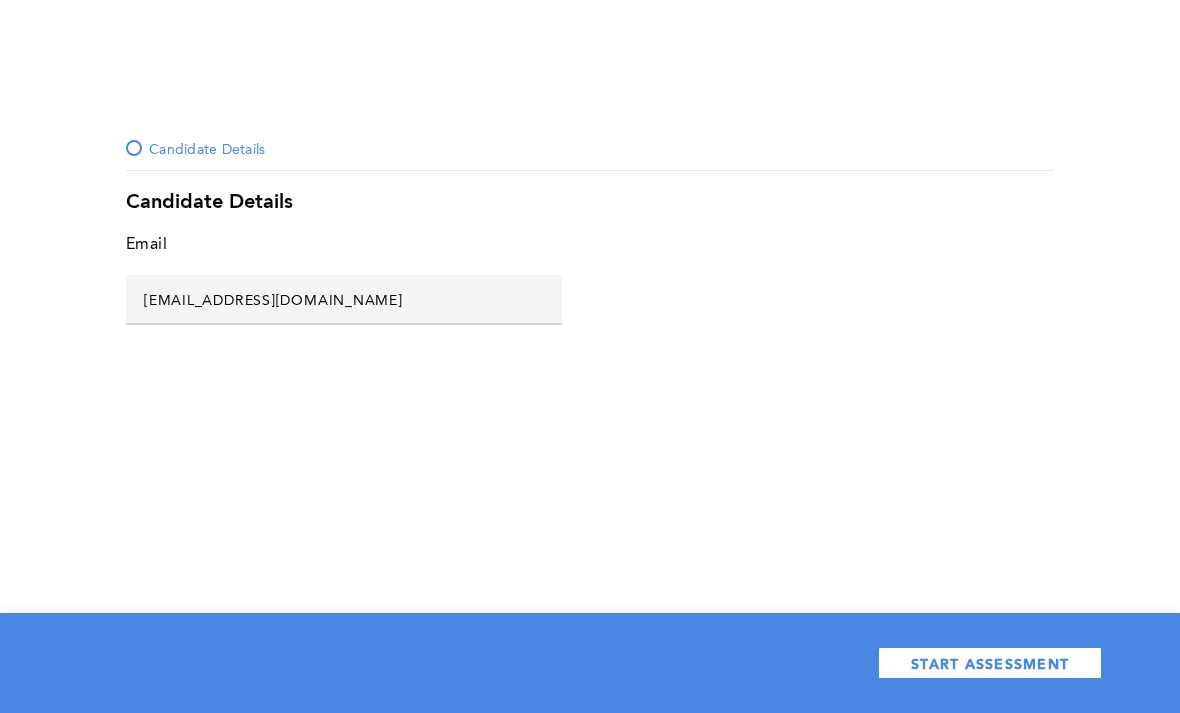 click on "START ASSESSMENT" at bounding box center (990, 663) 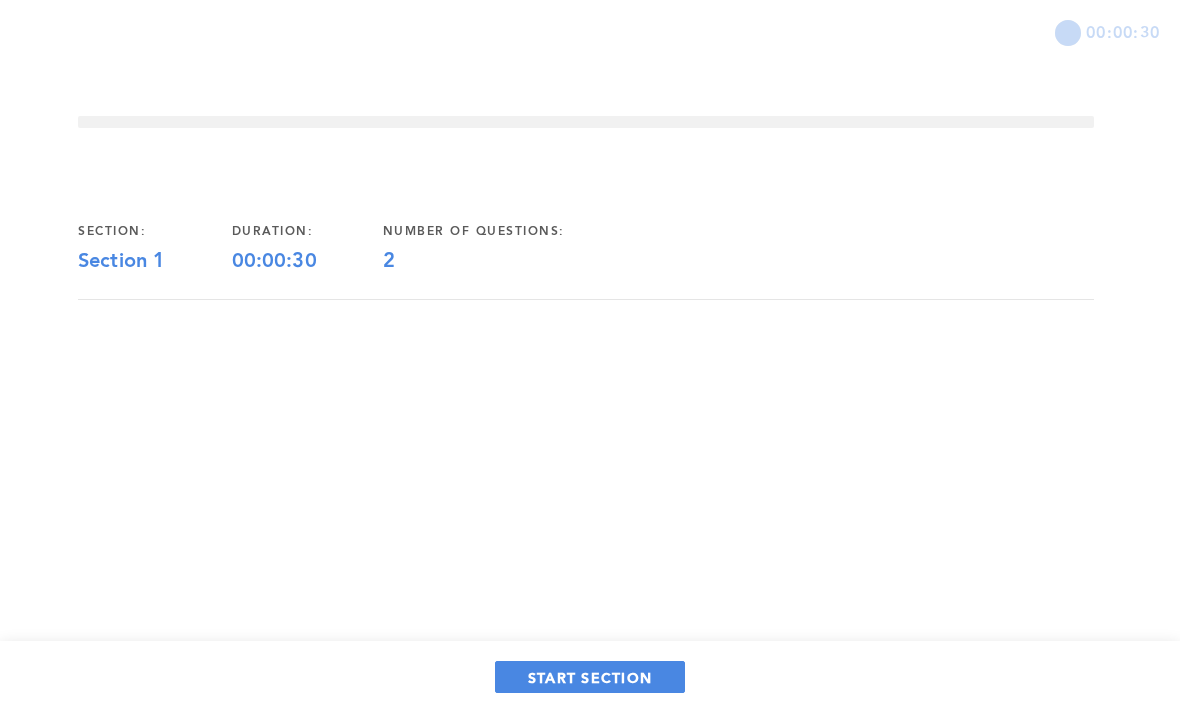click on "START SECTION" at bounding box center (590, 677) 